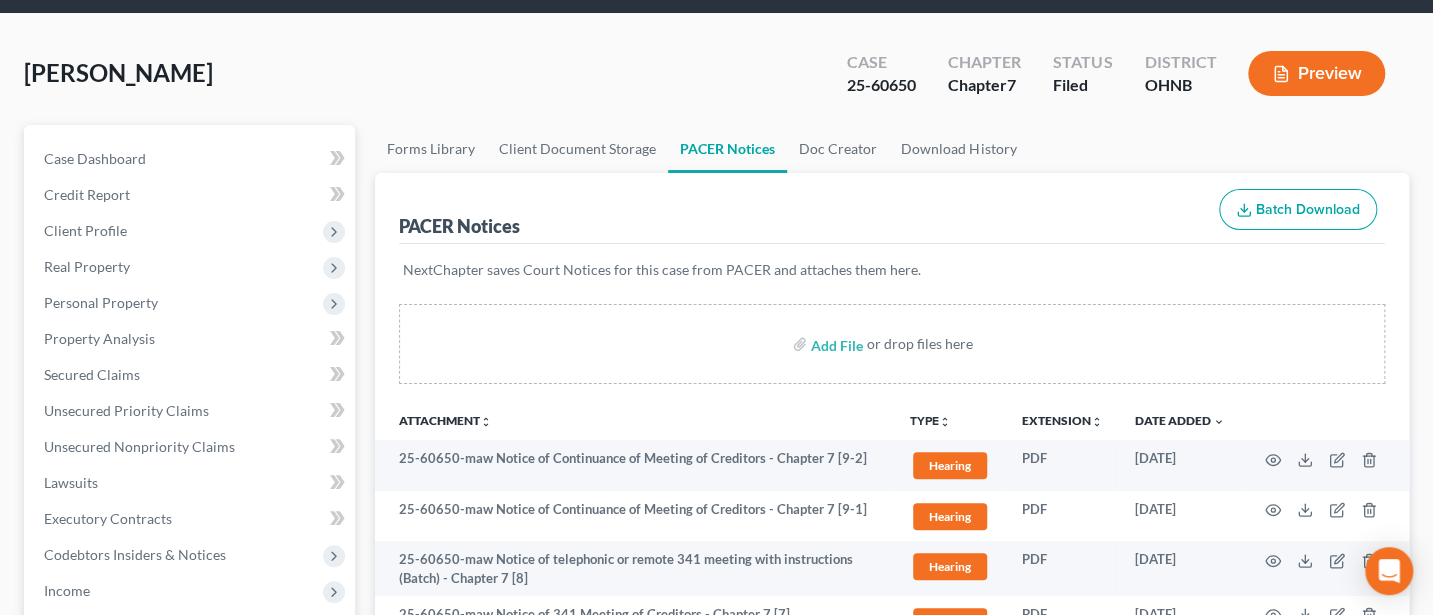 scroll, scrollTop: 0, scrollLeft: 0, axis: both 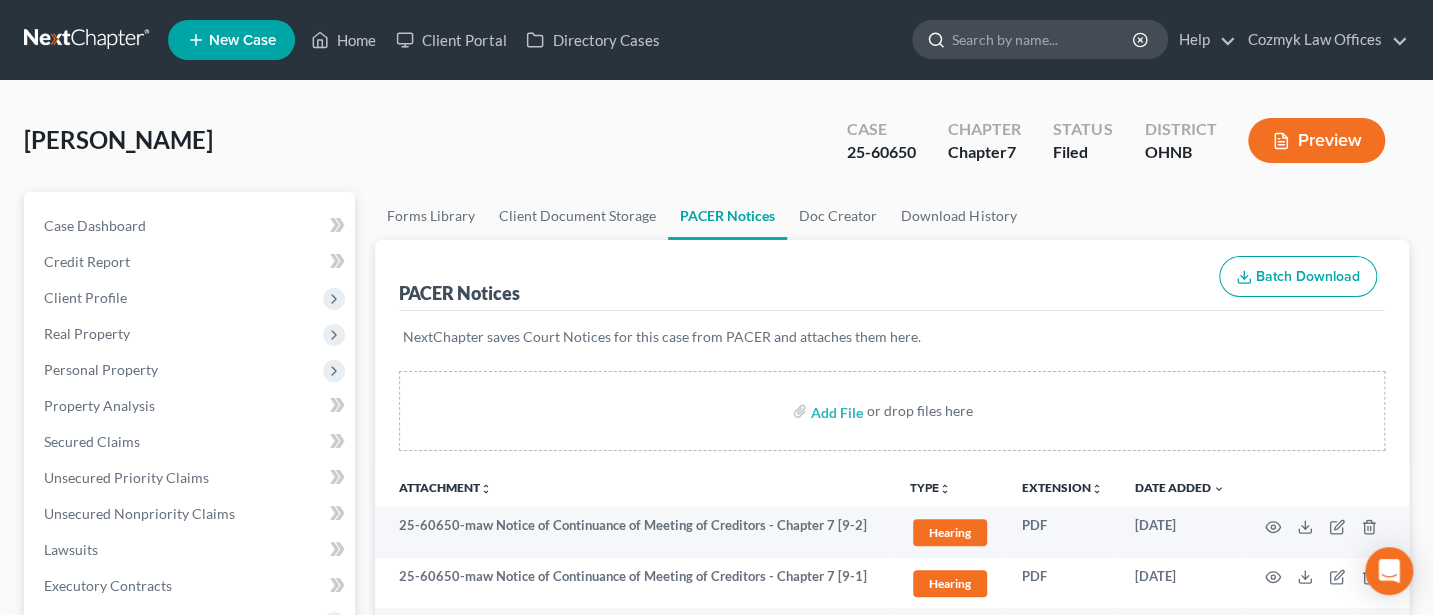 click at bounding box center (1043, 39) 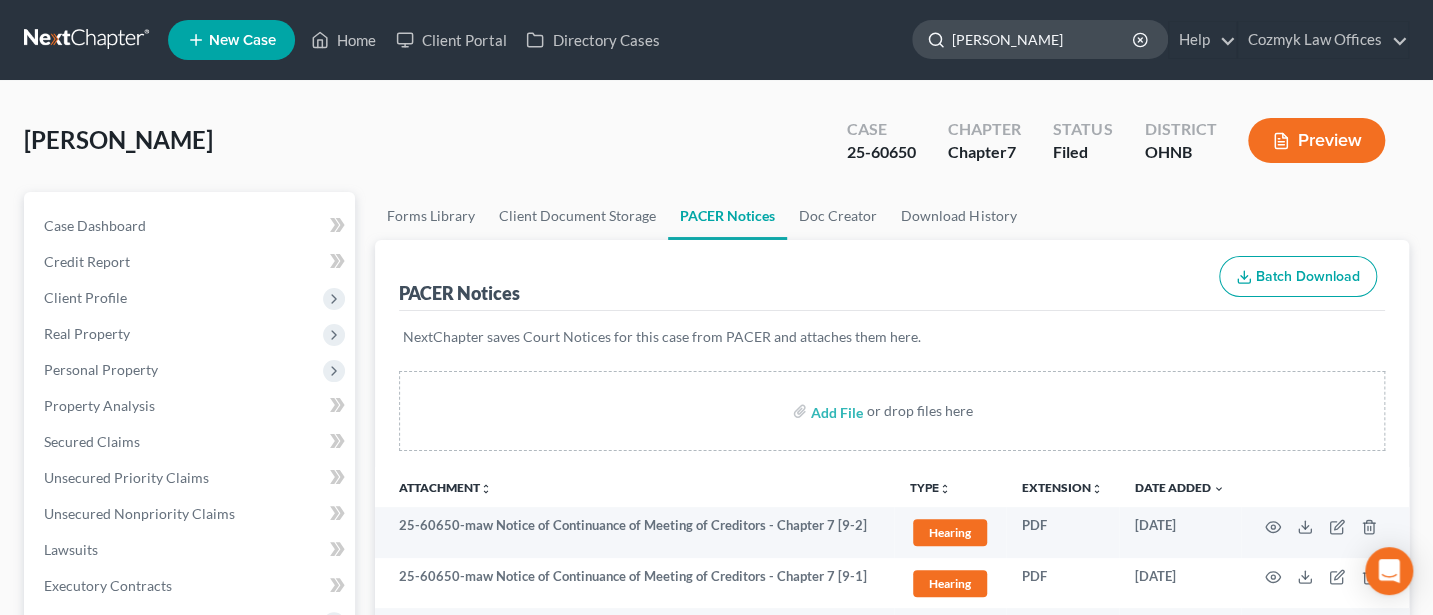 type on "[PERSON_NAME]" 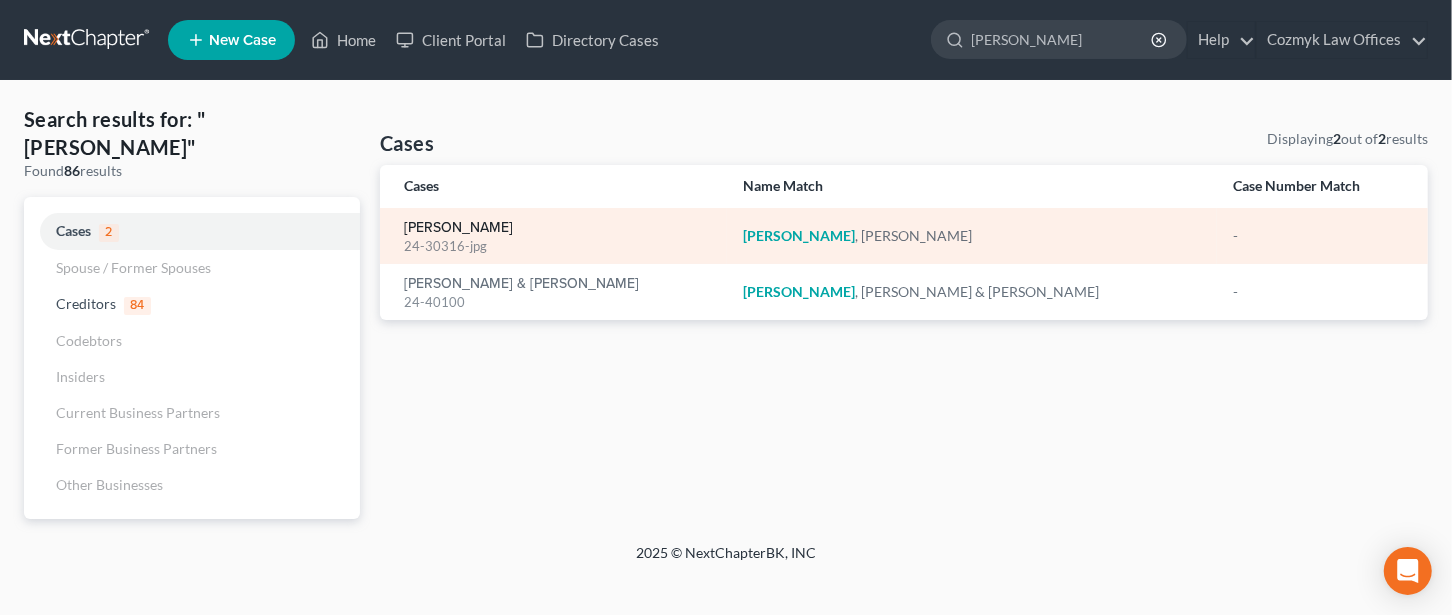 click on "[PERSON_NAME]" at bounding box center [458, 228] 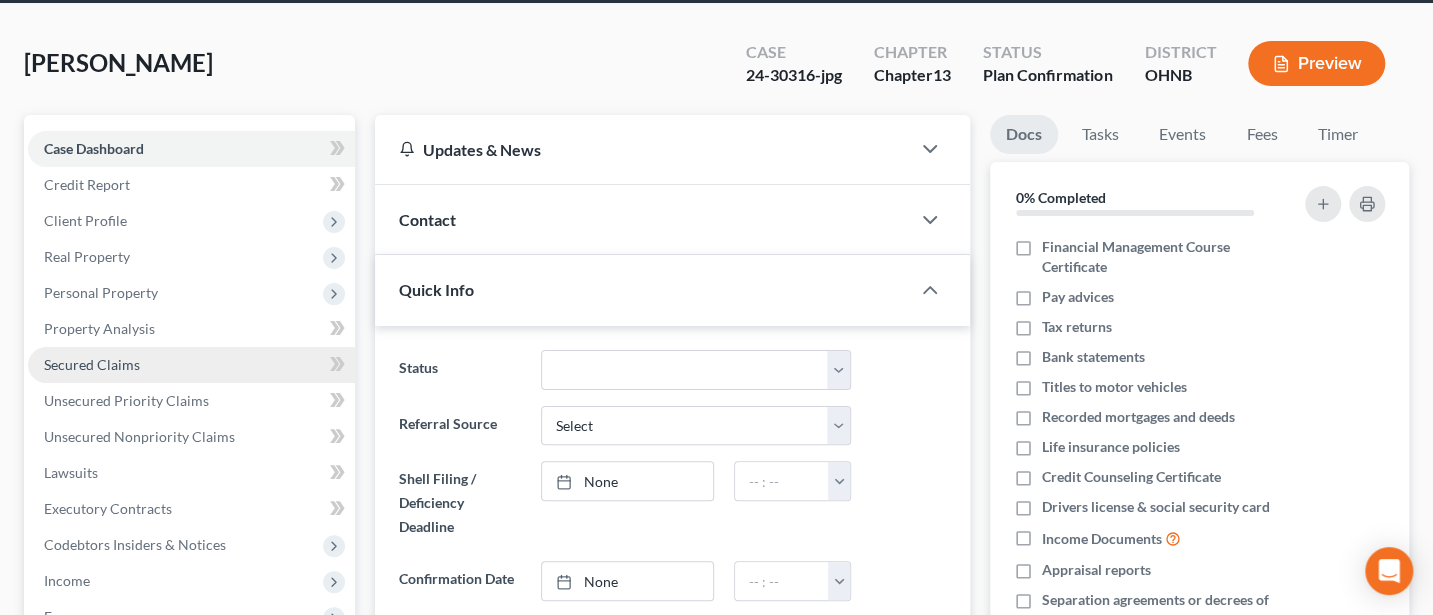 scroll, scrollTop: 266, scrollLeft: 0, axis: vertical 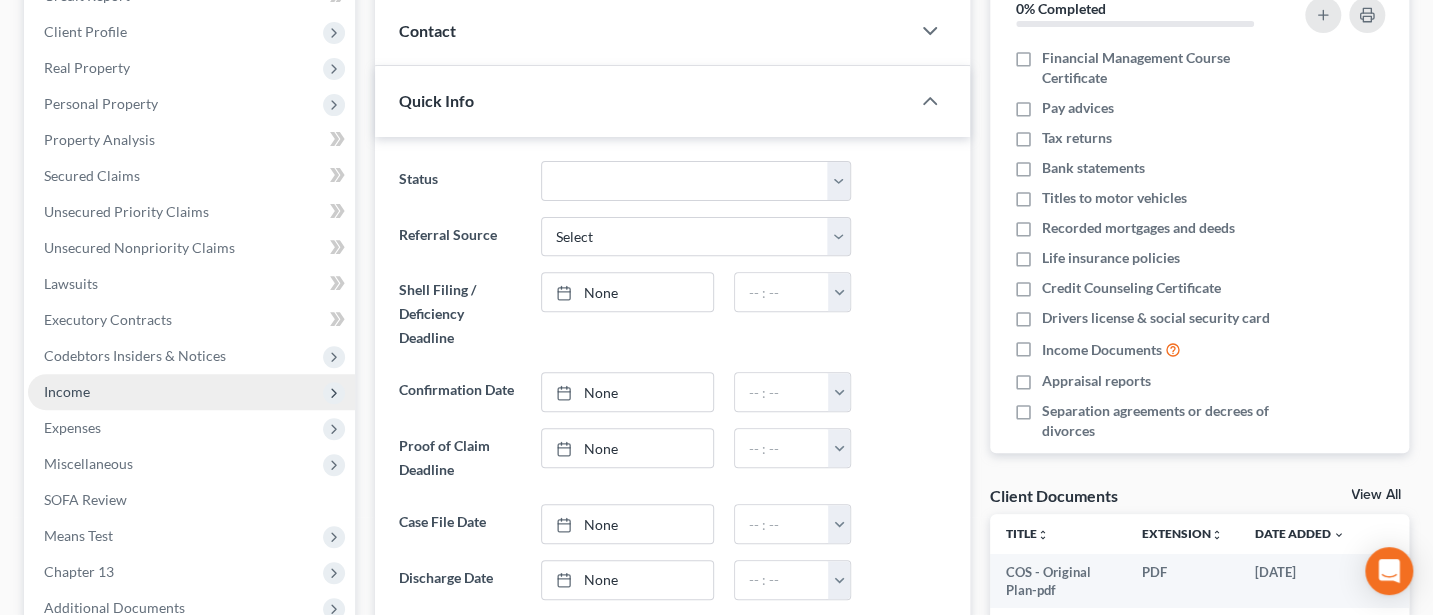 click on "Income" at bounding box center (67, 391) 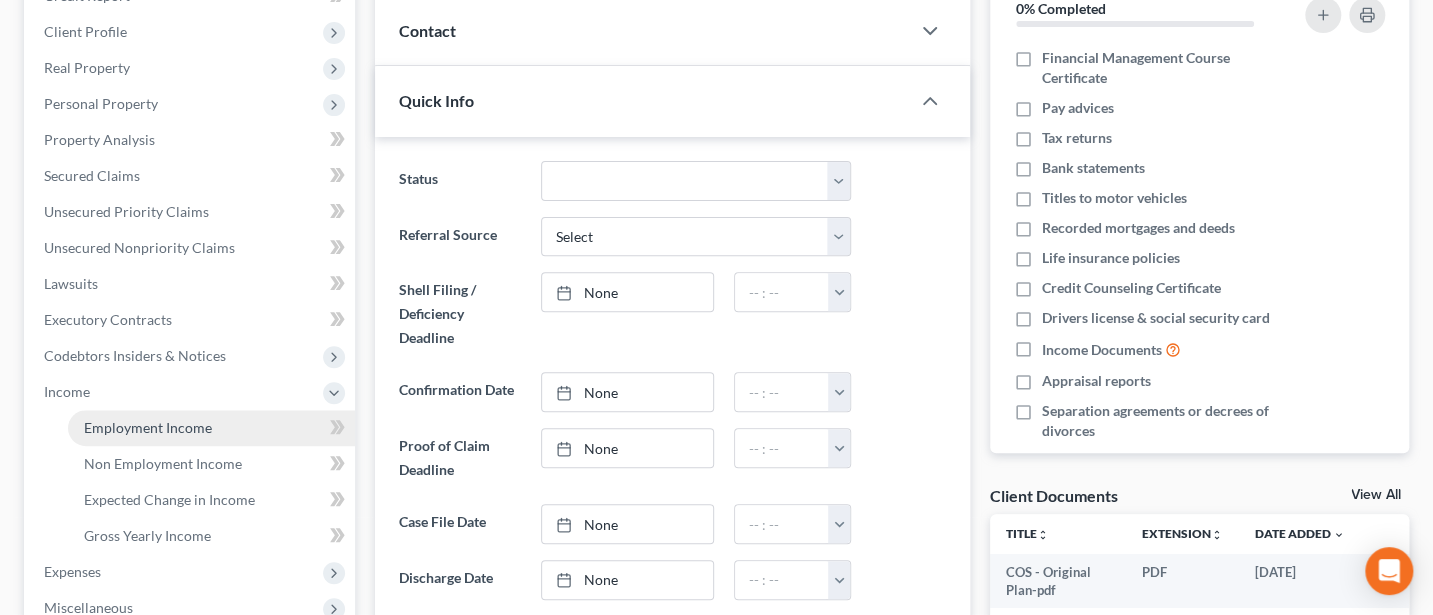 click on "Employment Income" at bounding box center (148, 427) 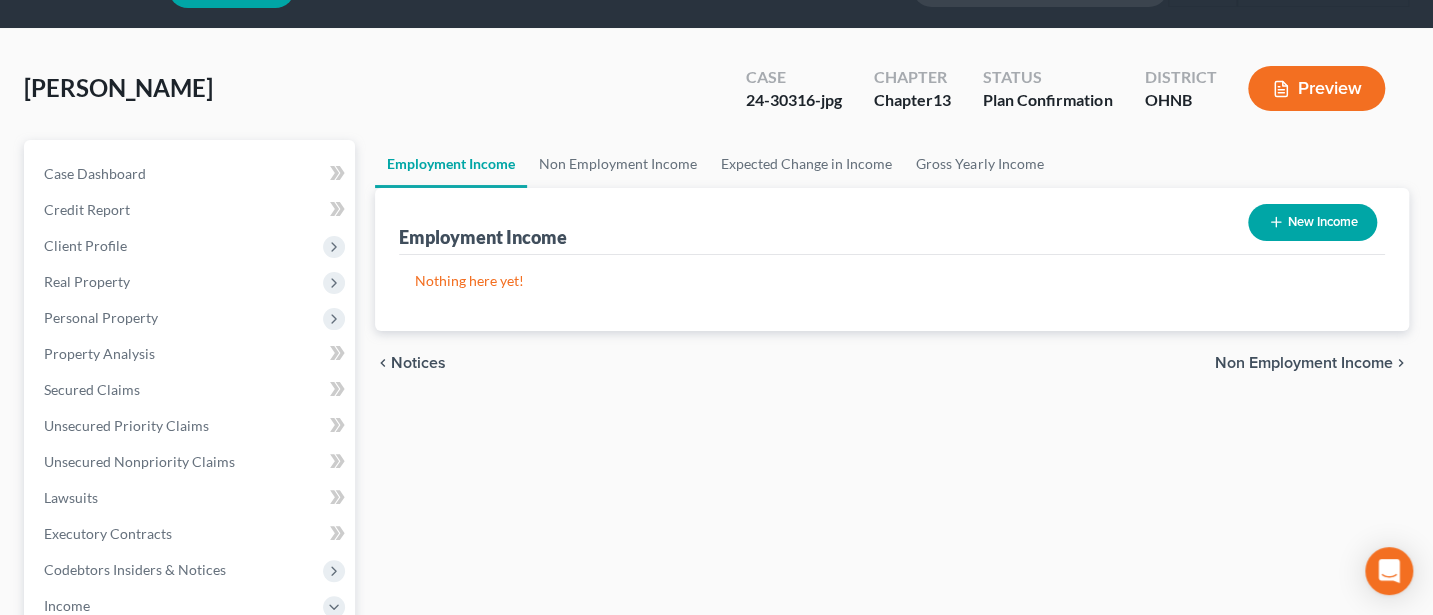 scroll, scrollTop: 0, scrollLeft: 0, axis: both 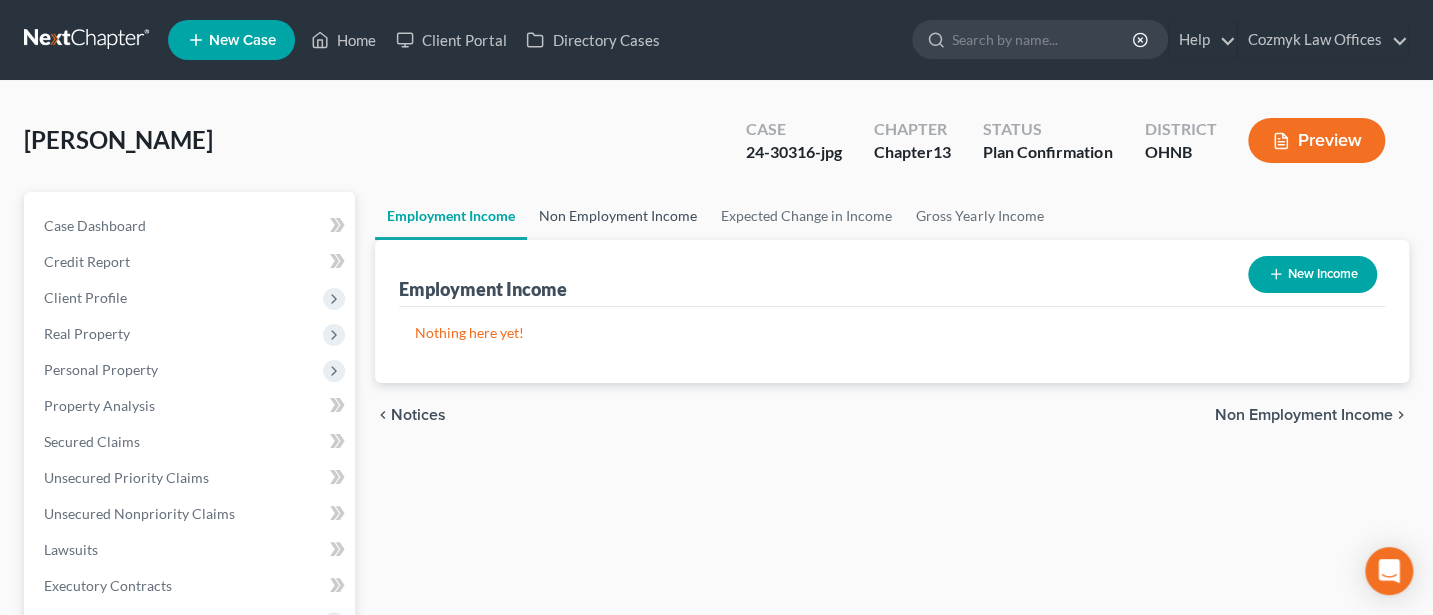 click on "Non Employment Income" at bounding box center (618, 216) 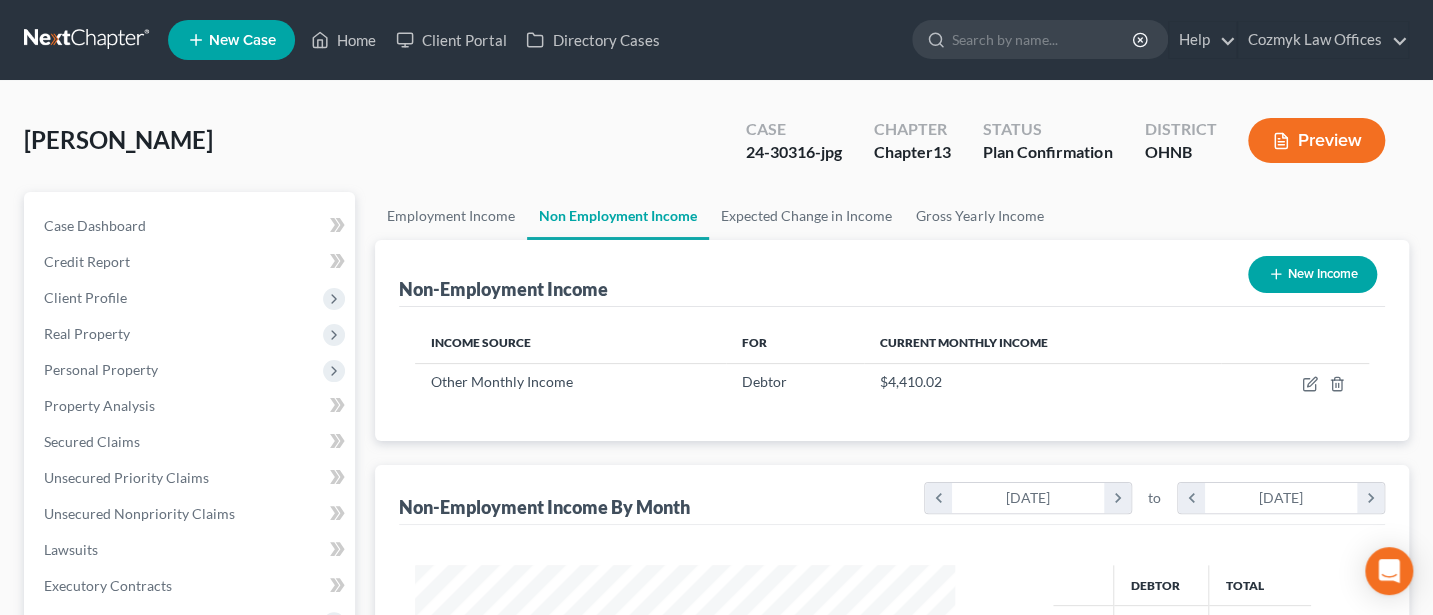scroll, scrollTop: 999643, scrollLeft: 999420, axis: both 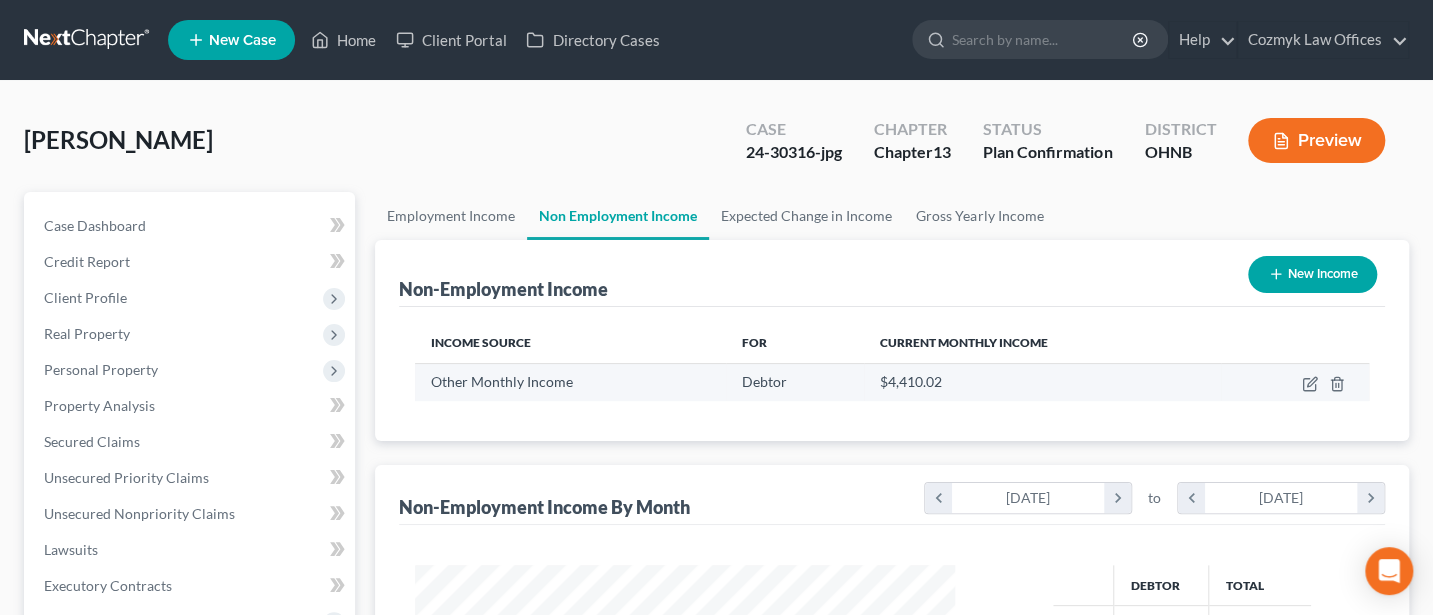 click at bounding box center [1295, 382] 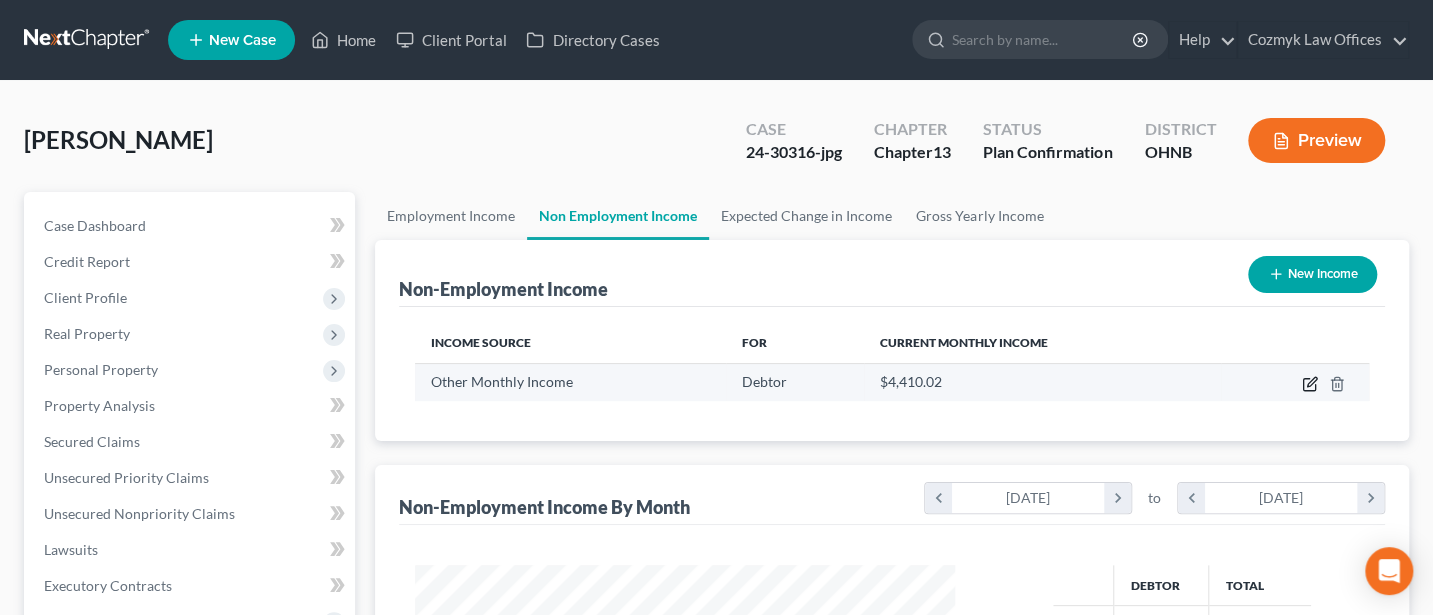 click 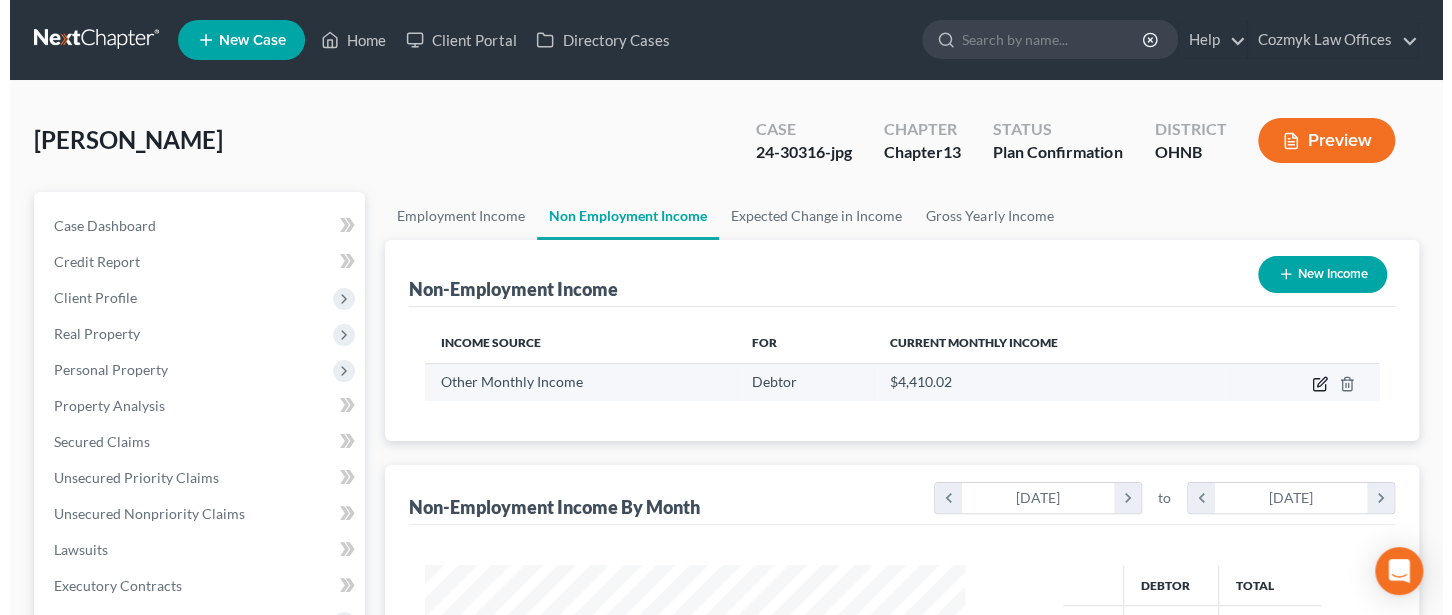 scroll, scrollTop: 999643, scrollLeft: 999412, axis: both 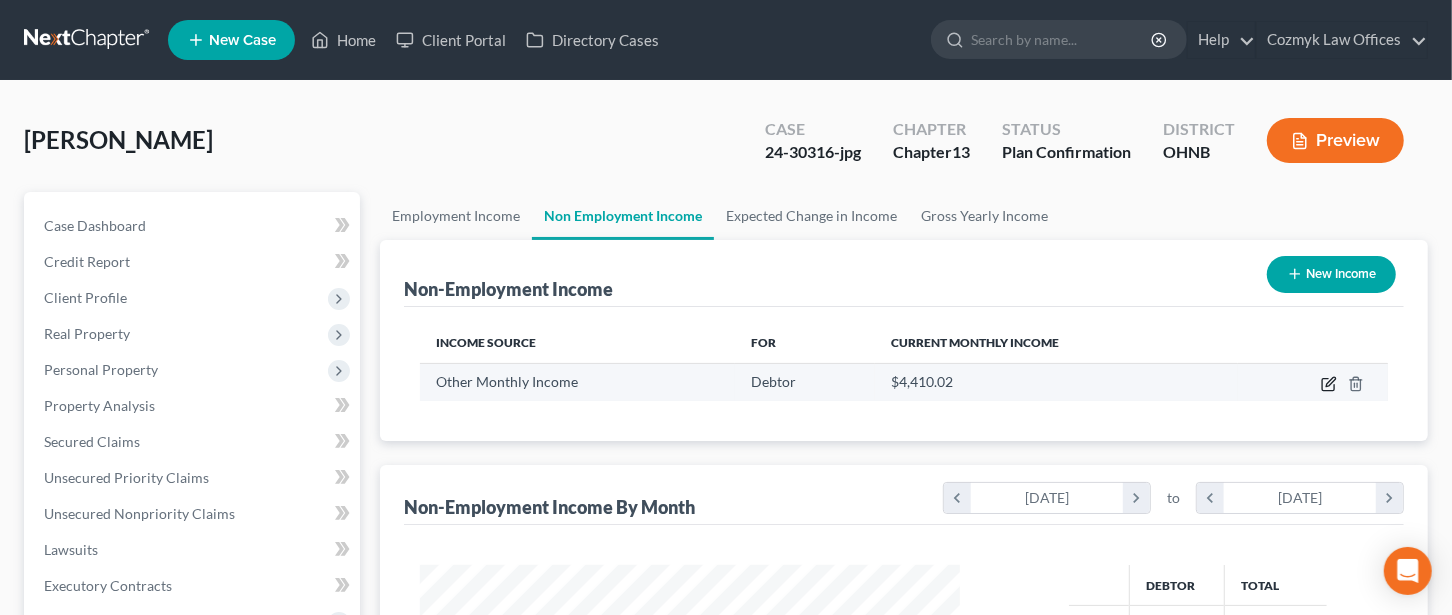 select on "13" 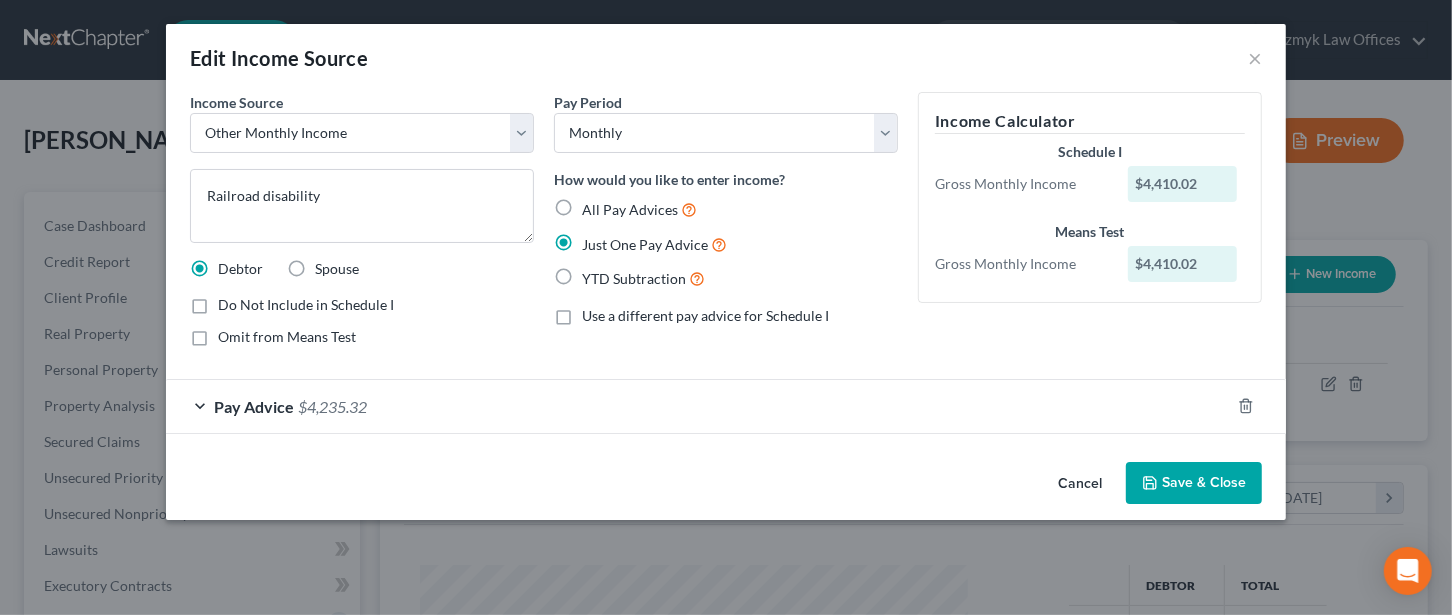 click on "Income Calculator
Schedule I Gross Monthly Income $4,410.02 Means Test Gross Monthly Income $4,410.02" at bounding box center (1090, 227) 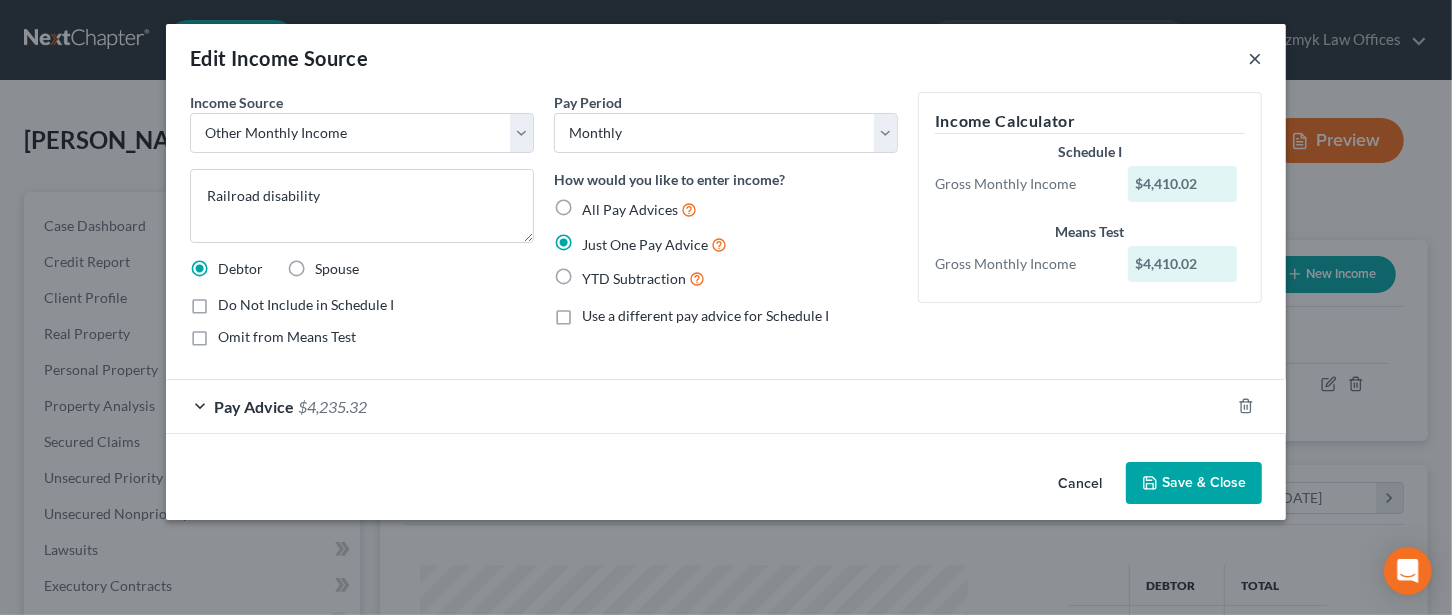click on "×" at bounding box center (1255, 58) 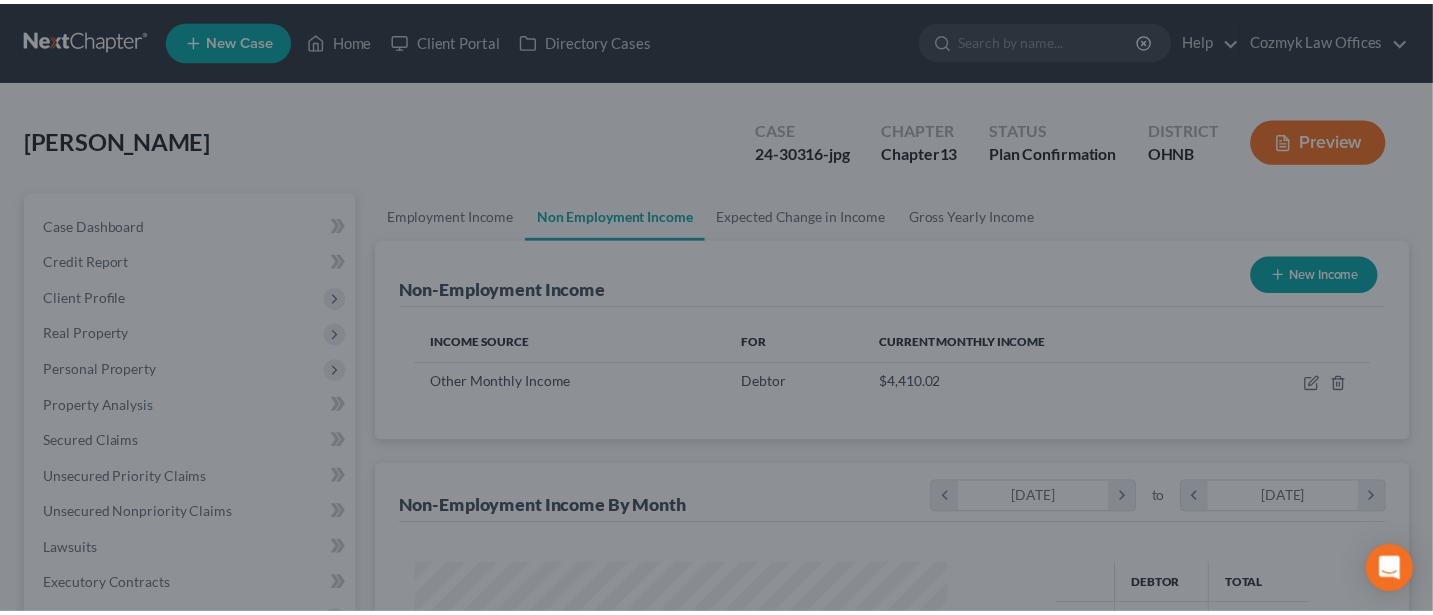 scroll, scrollTop: 356, scrollLeft: 579, axis: both 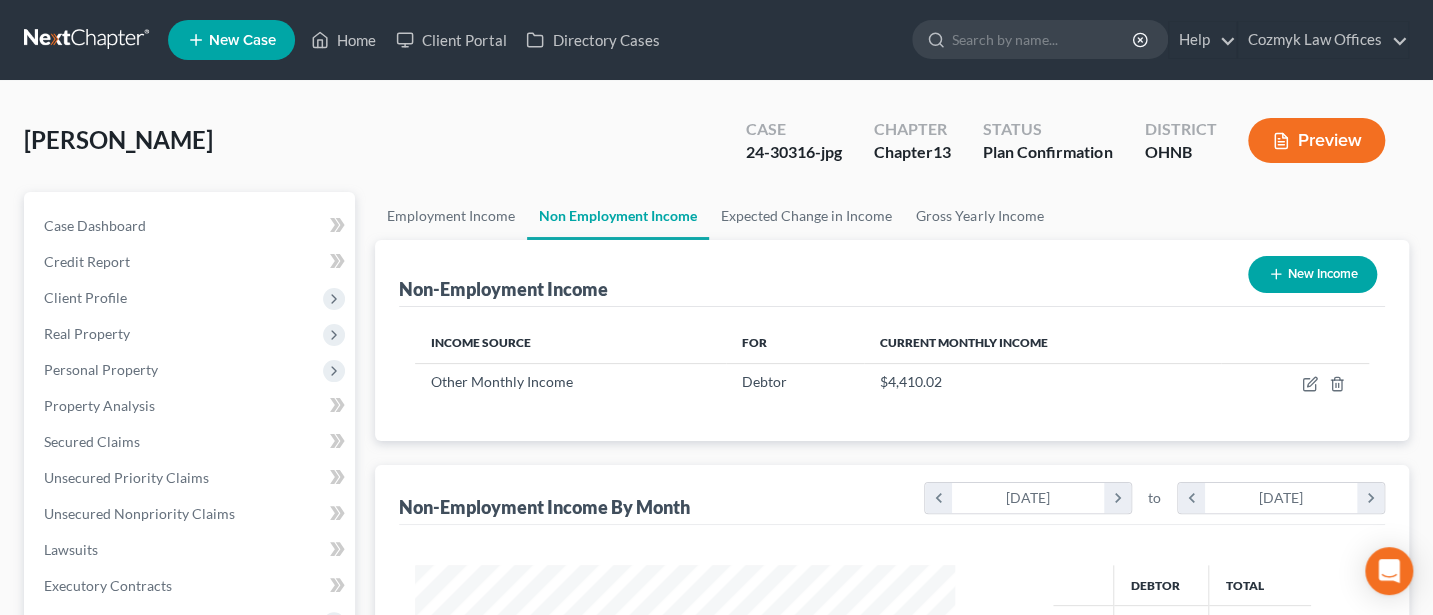 click on "[PERSON_NAME] Upgraded Case 24-30316-jpg Chapter Chapter  13 Status Plan Confirmation District OHNB Preview Petition Navigation
Case Dashboard
Payments
Invoices
Payments
Payments
Credit Report" at bounding box center [716, 644] 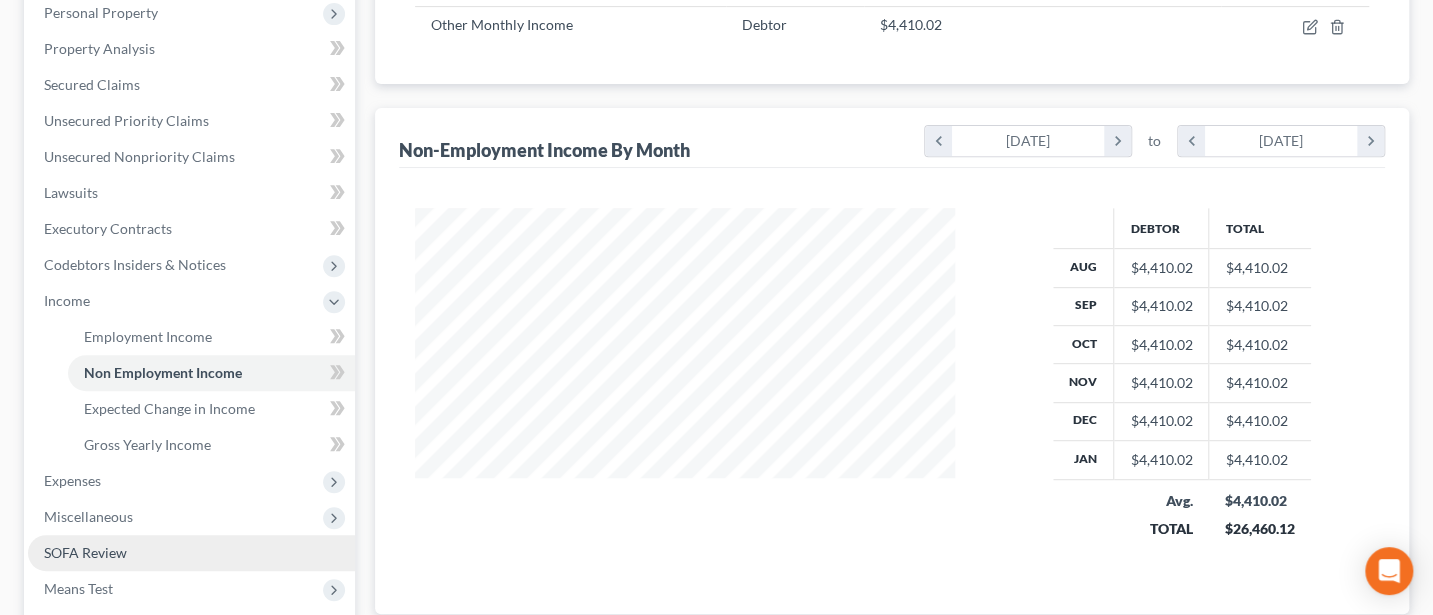 scroll, scrollTop: 533, scrollLeft: 0, axis: vertical 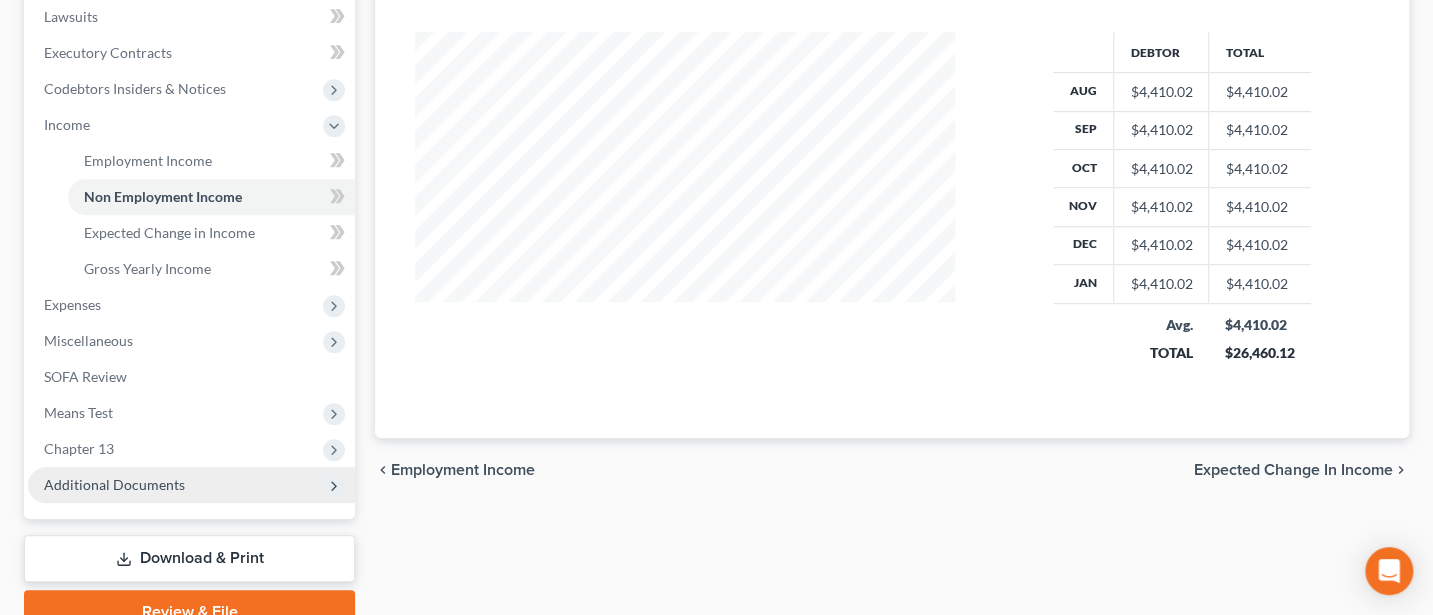 click on "Additional Documents" at bounding box center [114, 484] 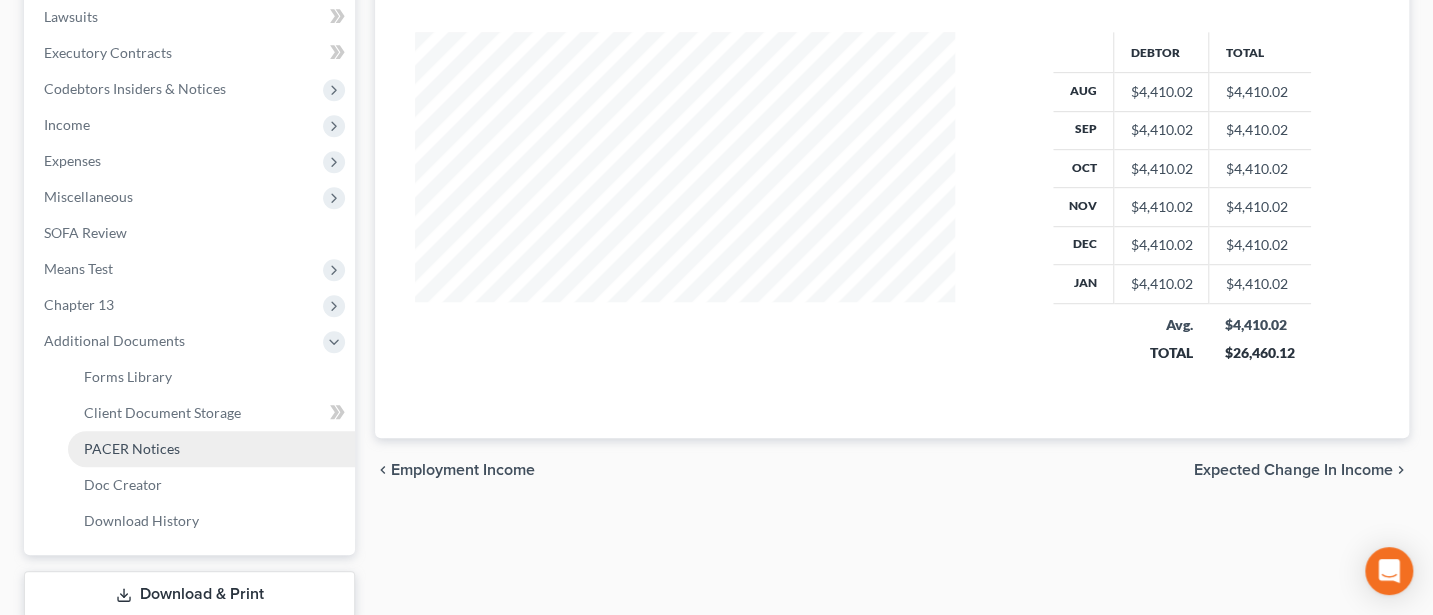 click on "PACER Notices" at bounding box center (132, 448) 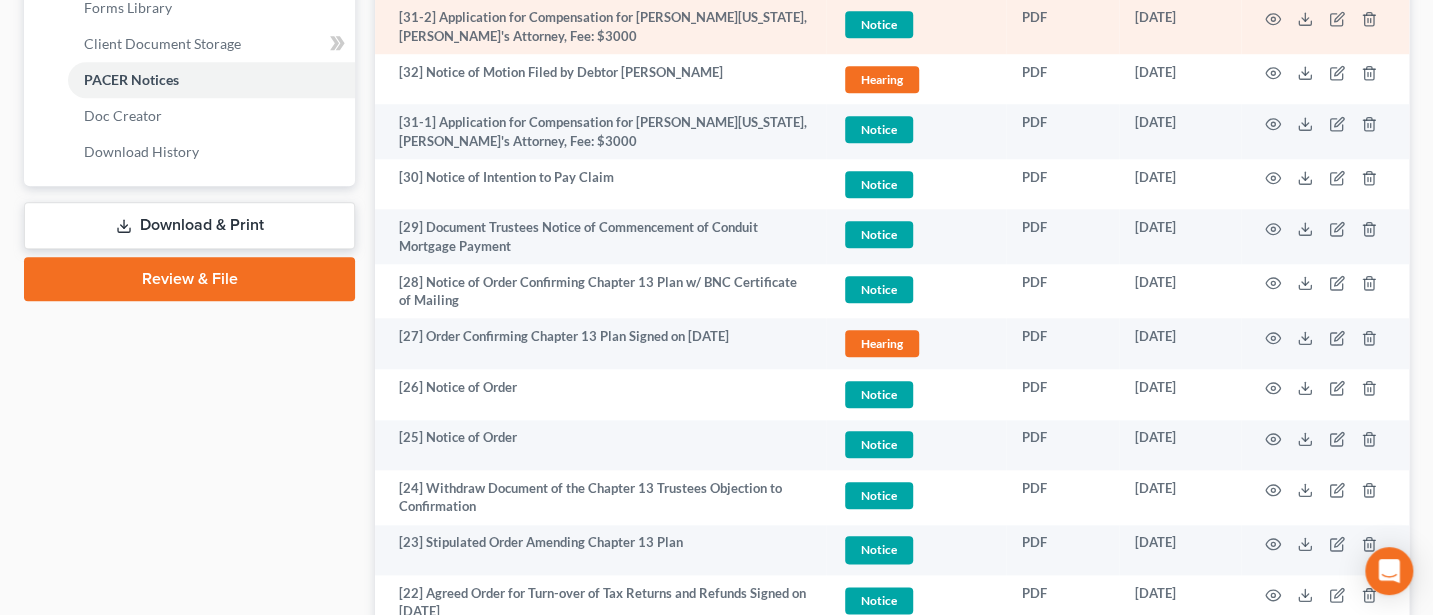 scroll, scrollTop: 1066, scrollLeft: 0, axis: vertical 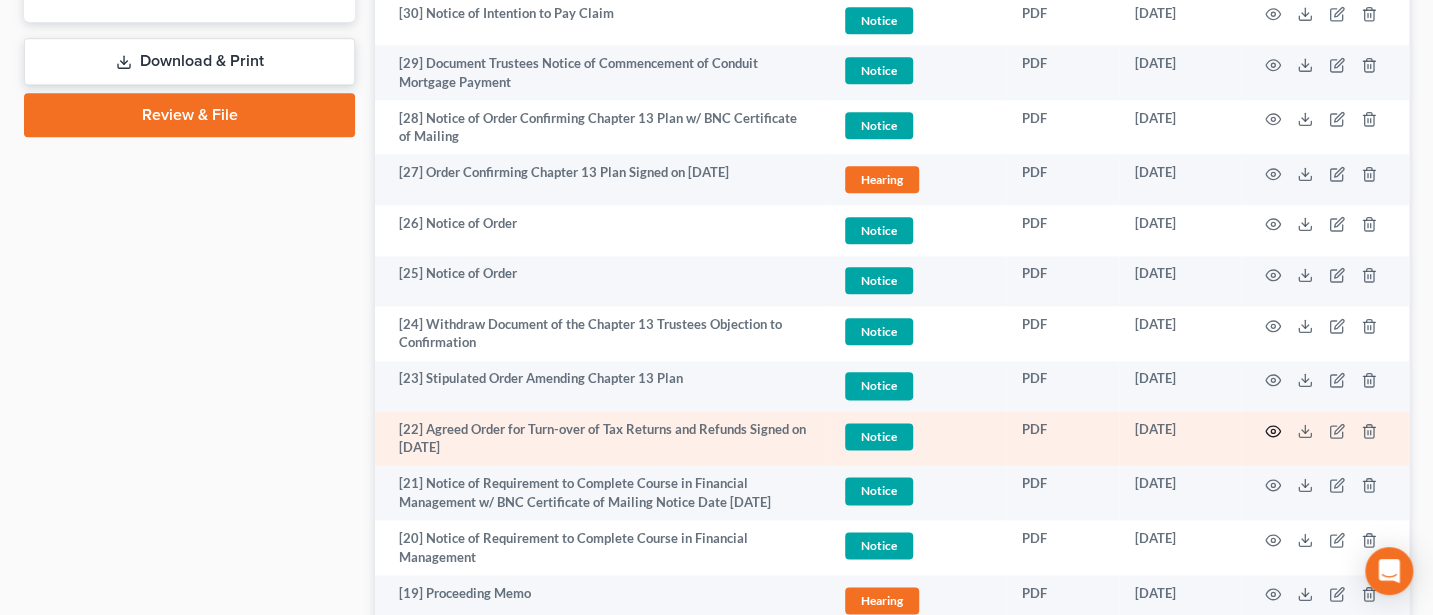 click 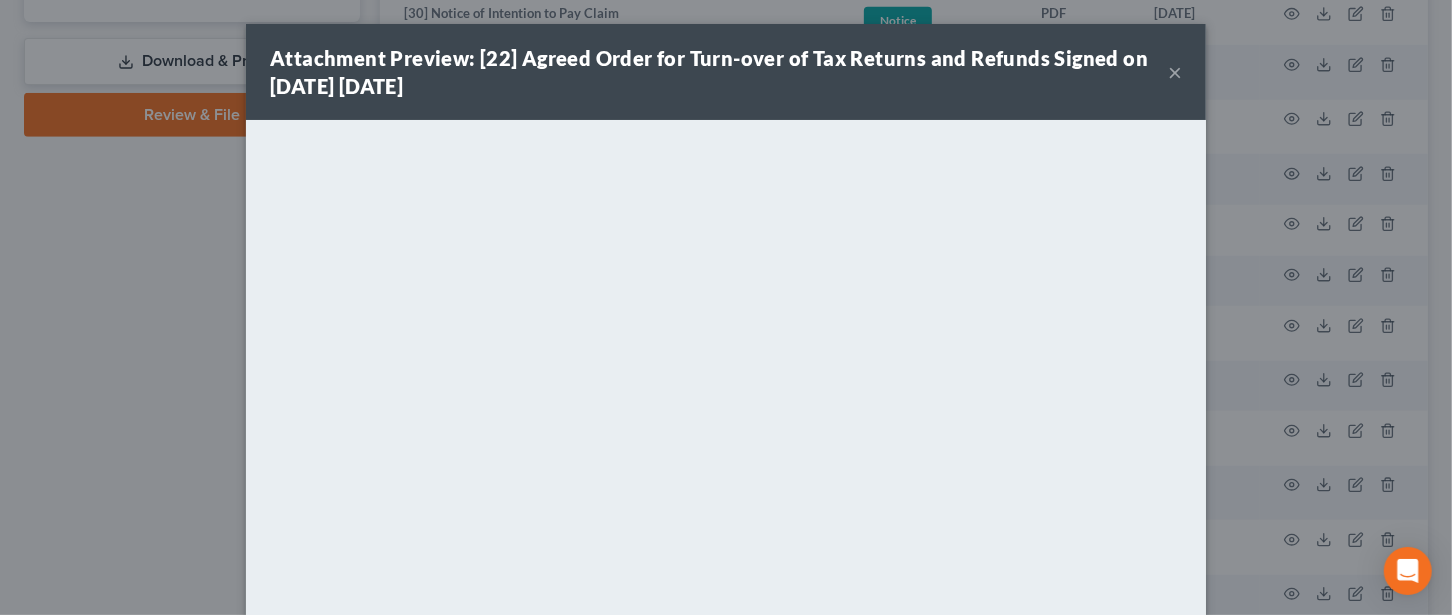 click on "×" at bounding box center (1175, 72) 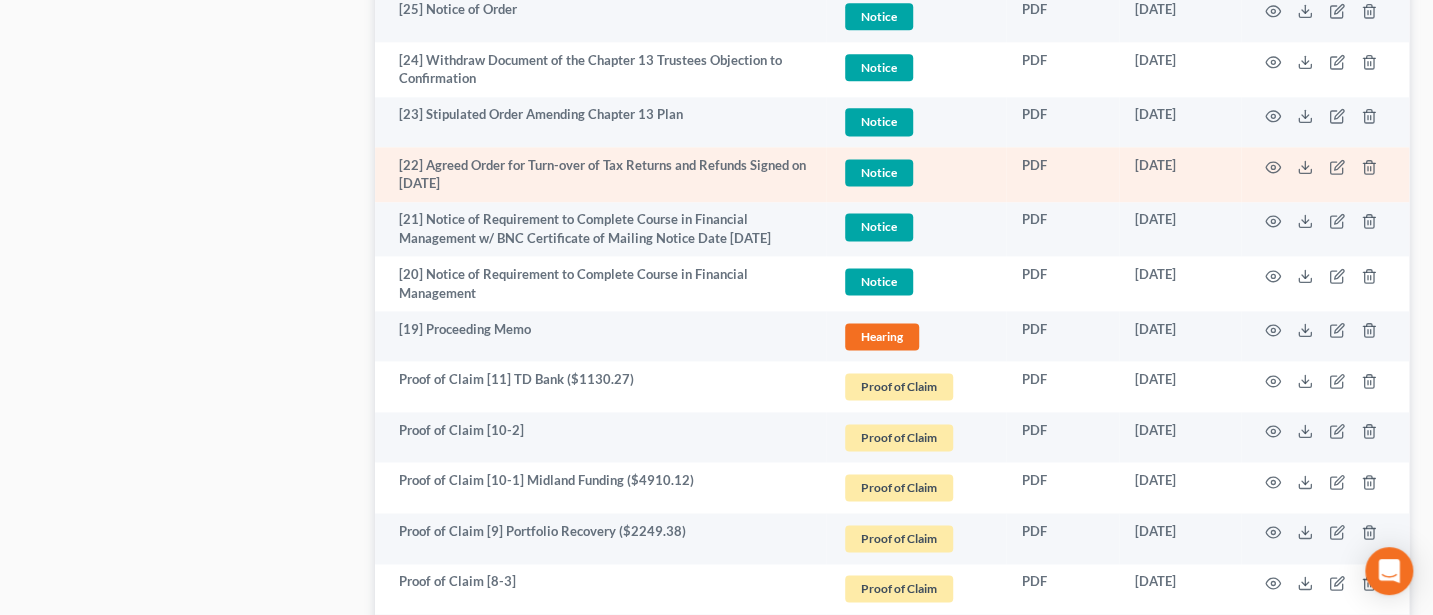 scroll, scrollTop: 1333, scrollLeft: 0, axis: vertical 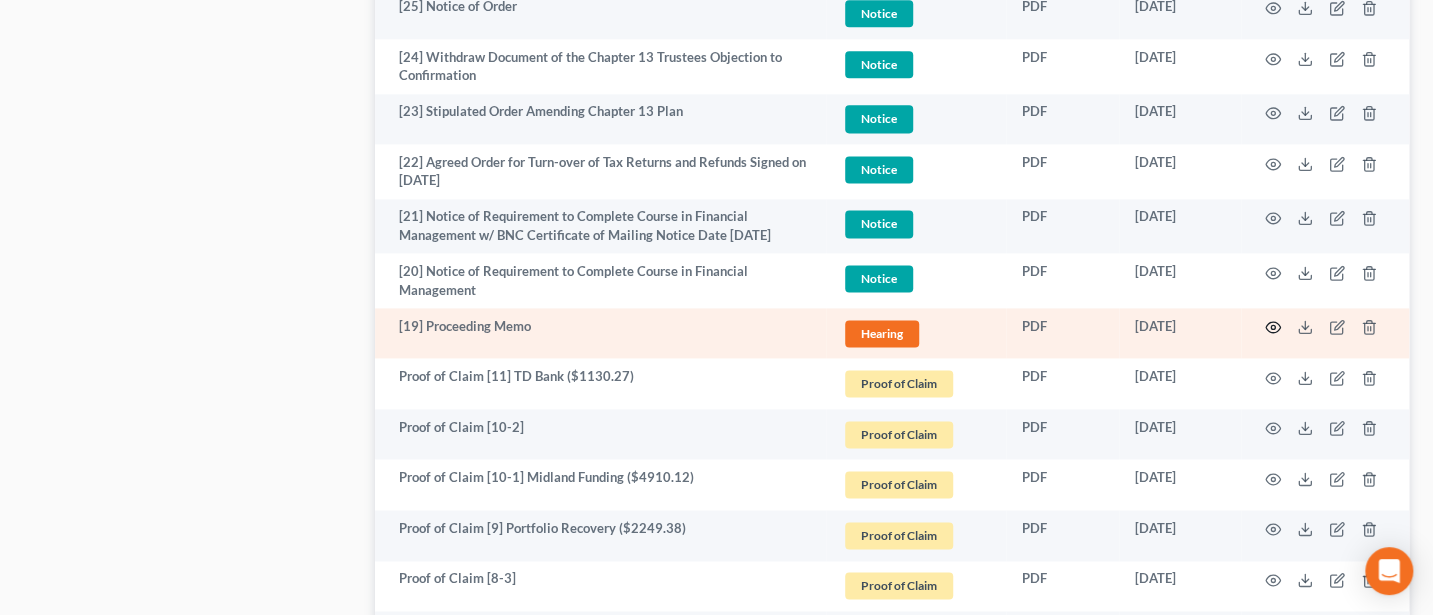 click 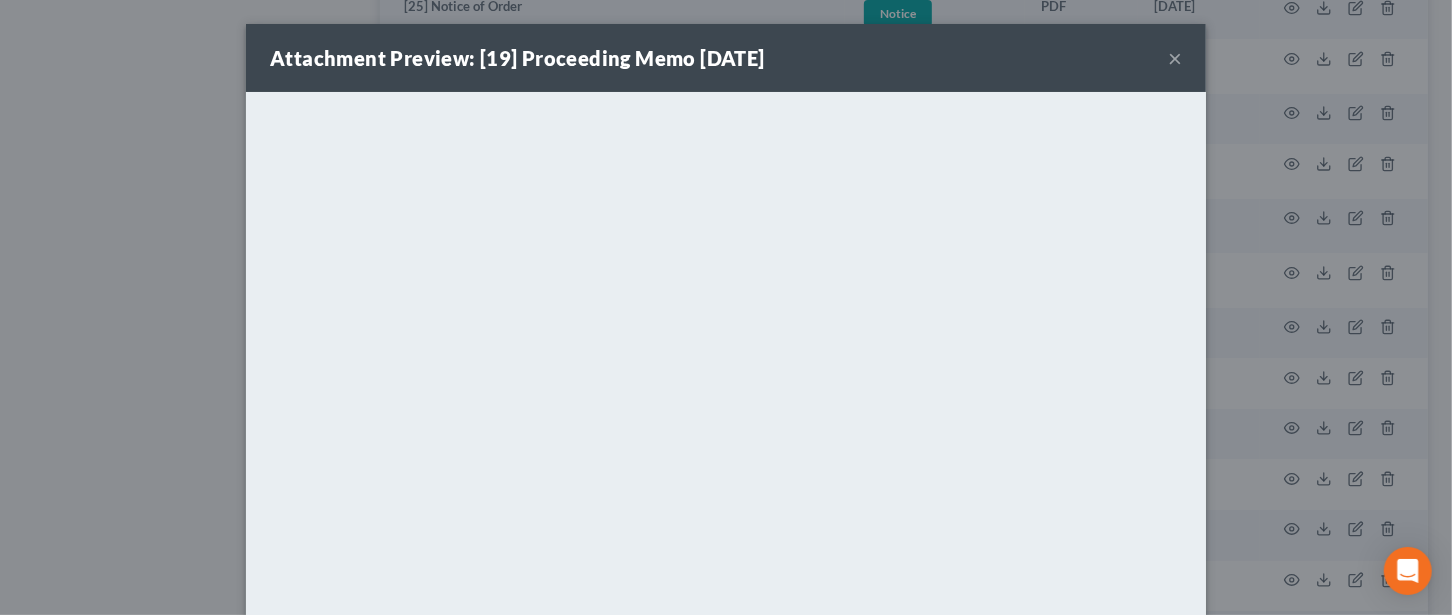 click on "×" at bounding box center [1175, 58] 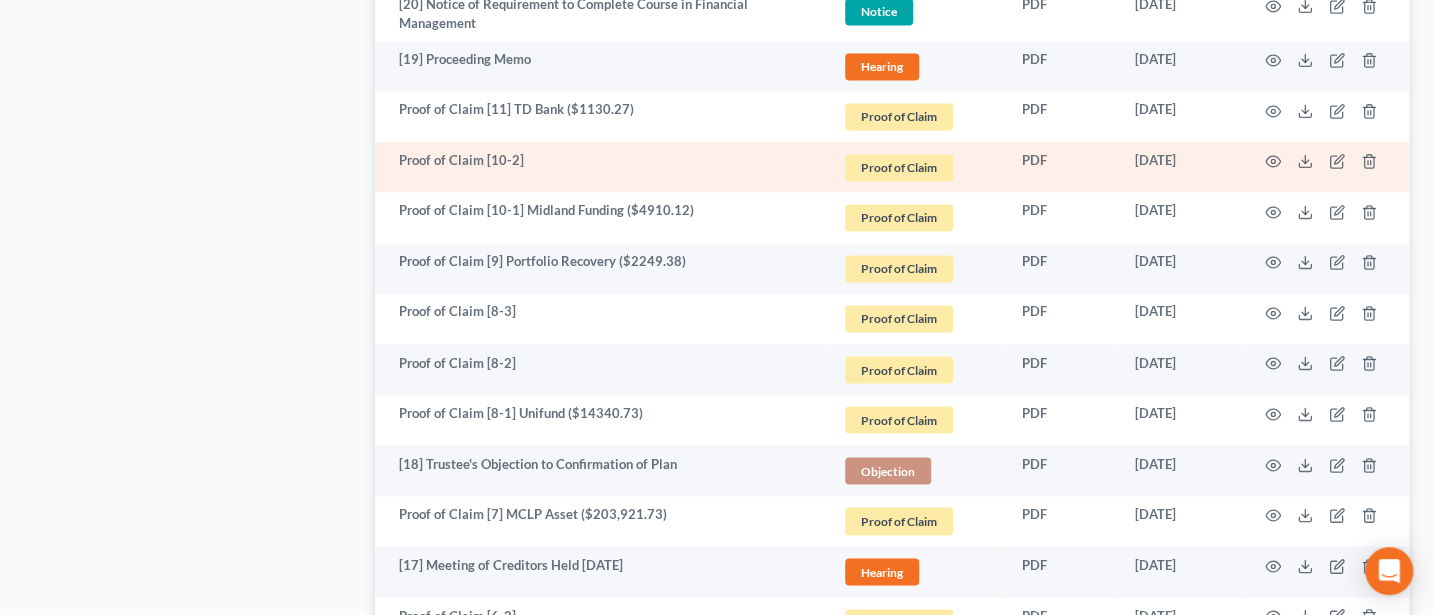 scroll, scrollTop: 1866, scrollLeft: 0, axis: vertical 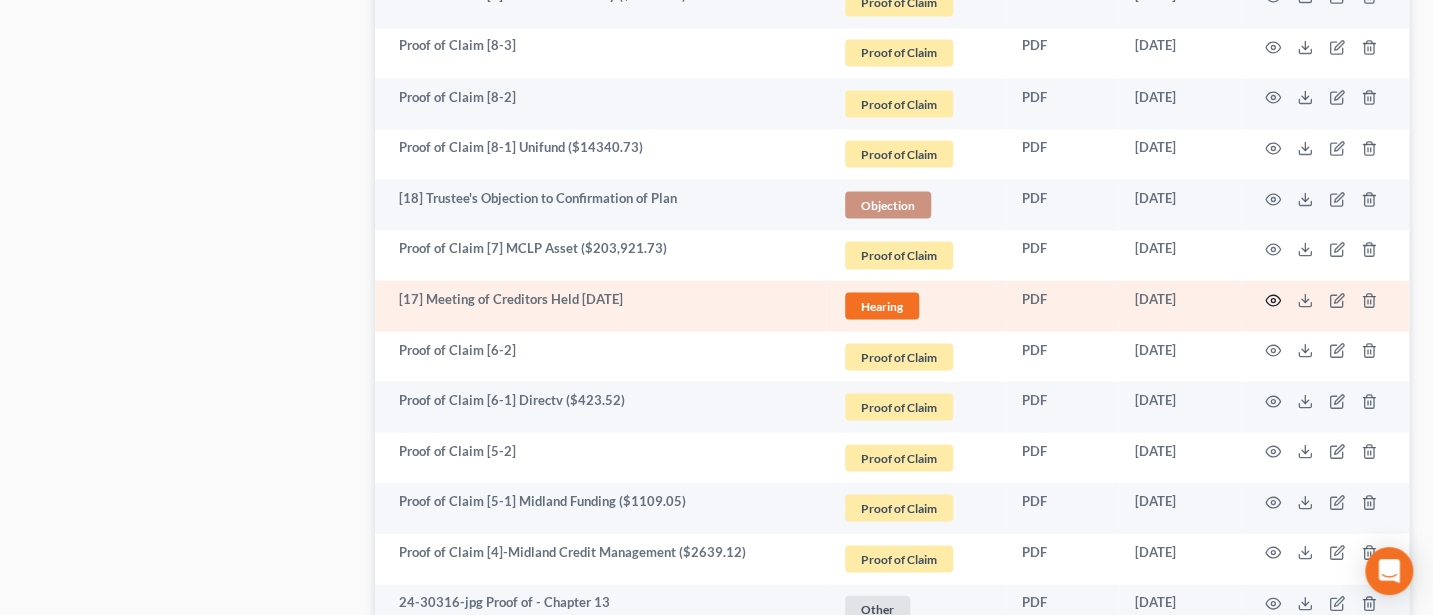 click 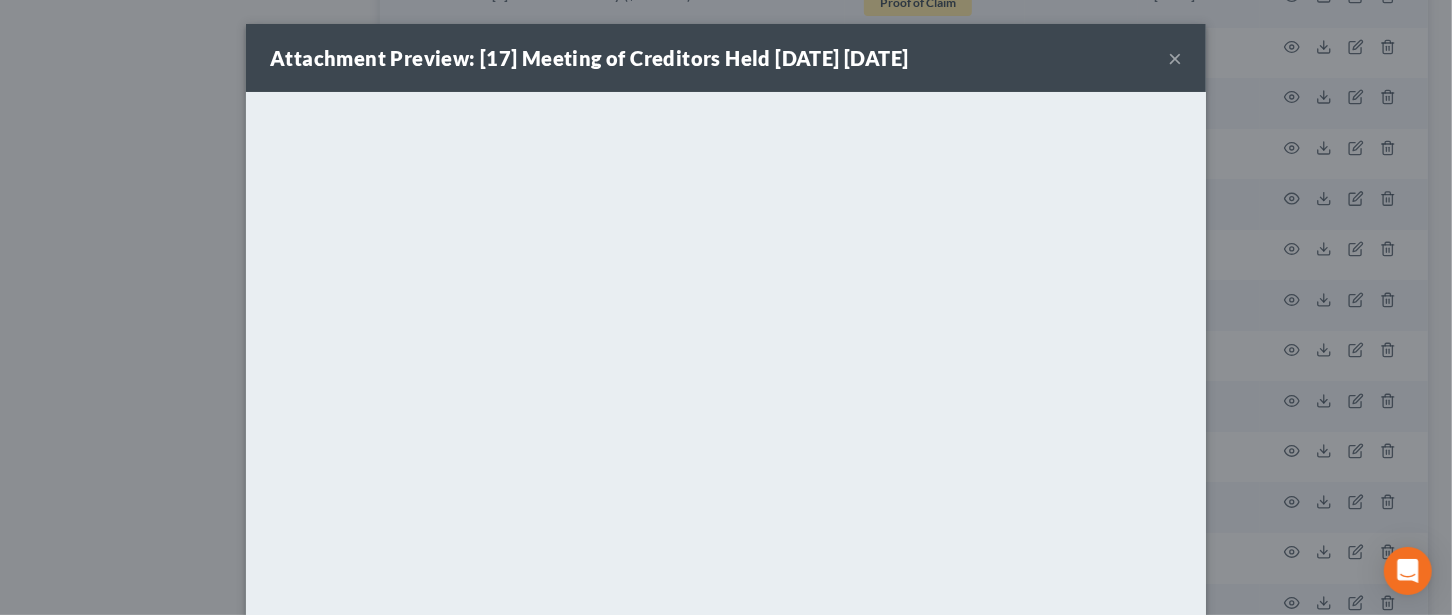 click on "×" at bounding box center (1175, 58) 